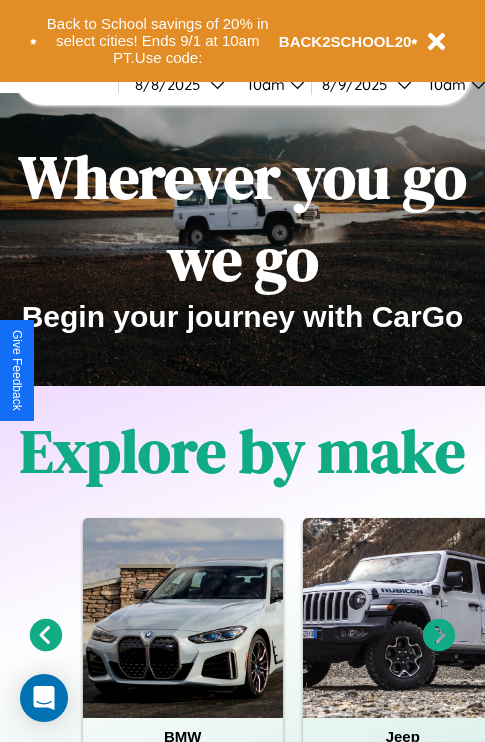 scroll, scrollTop: 0, scrollLeft: 0, axis: both 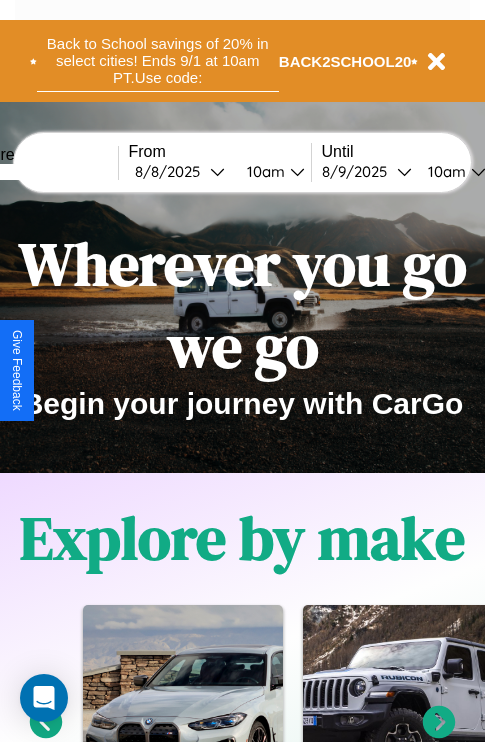 click on "Back to School savings of 20% in select cities! Ends 9/1 at 10am PT.  Use code:" at bounding box center [158, 61] 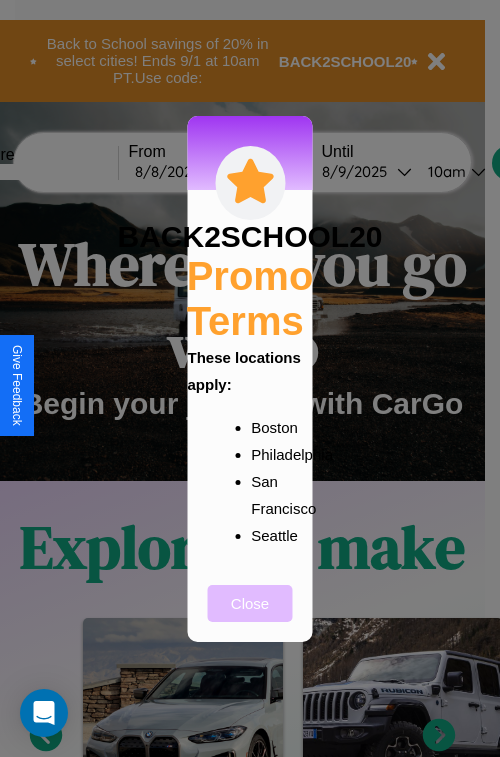click on "Close" at bounding box center [250, 603] 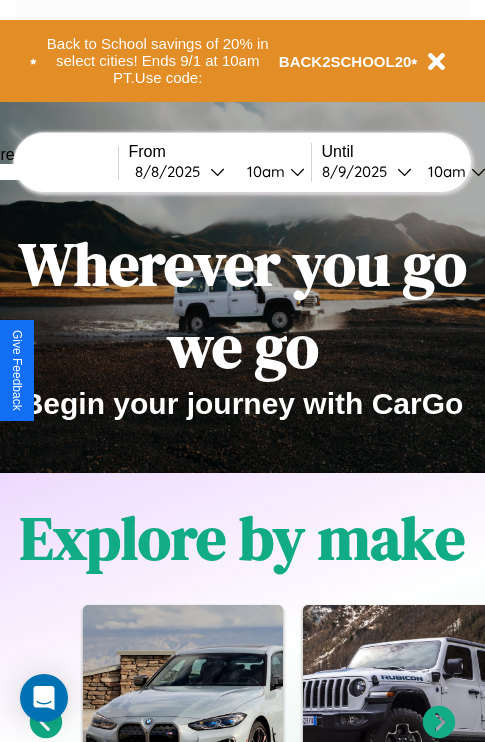 click at bounding box center [43, 172] 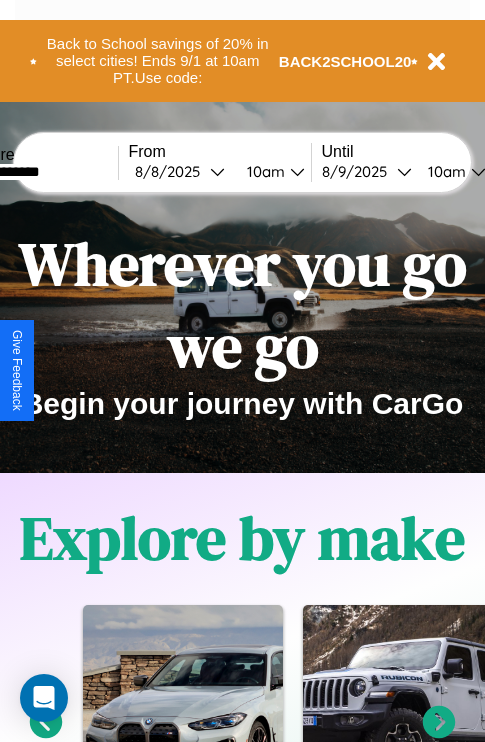 type on "**********" 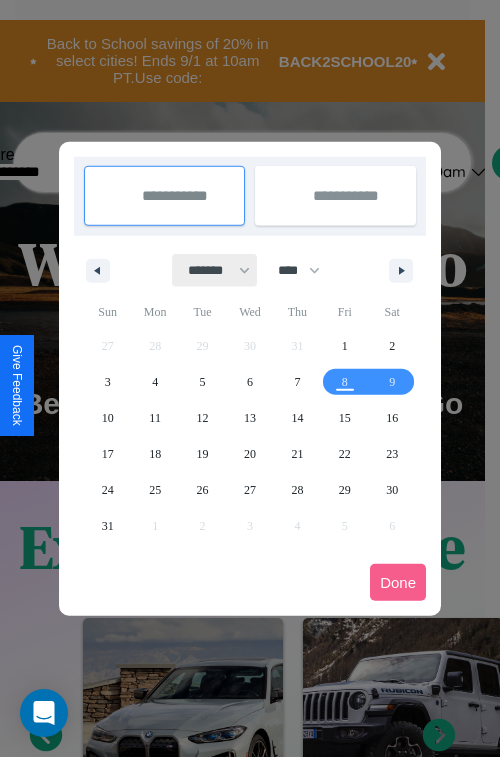 click on "******* ******** ***** ***** *** **** **** ****** ********* ******* ******** ********" at bounding box center (215, 270) 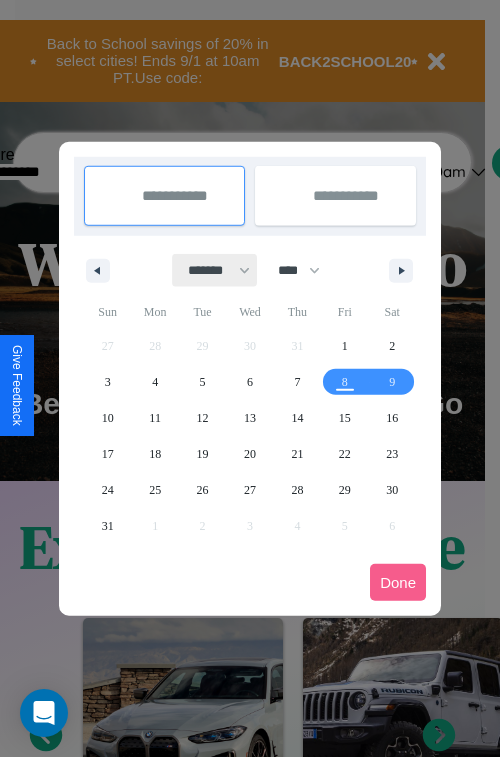 select on "**" 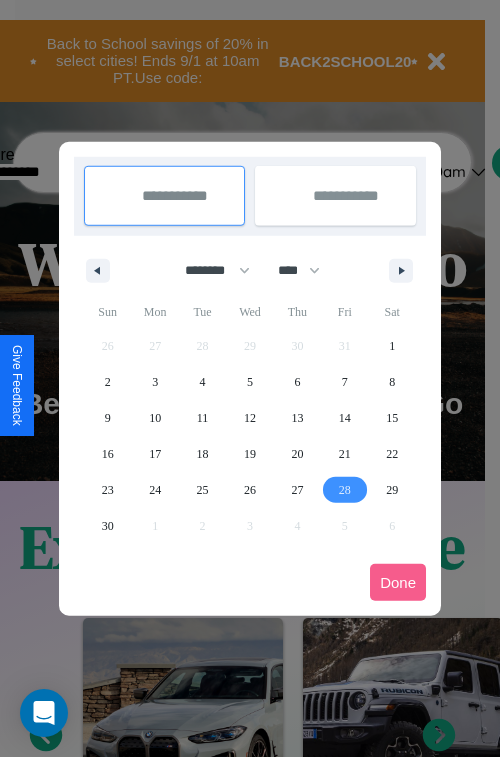 click on "28" at bounding box center (345, 490) 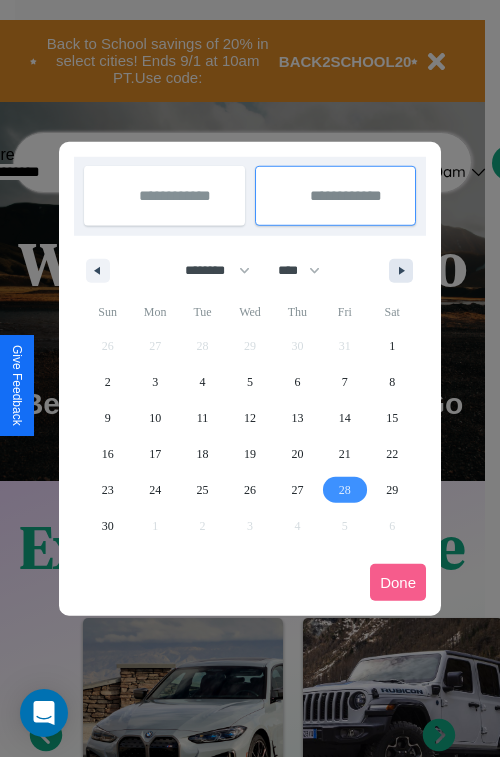 click at bounding box center [405, 271] 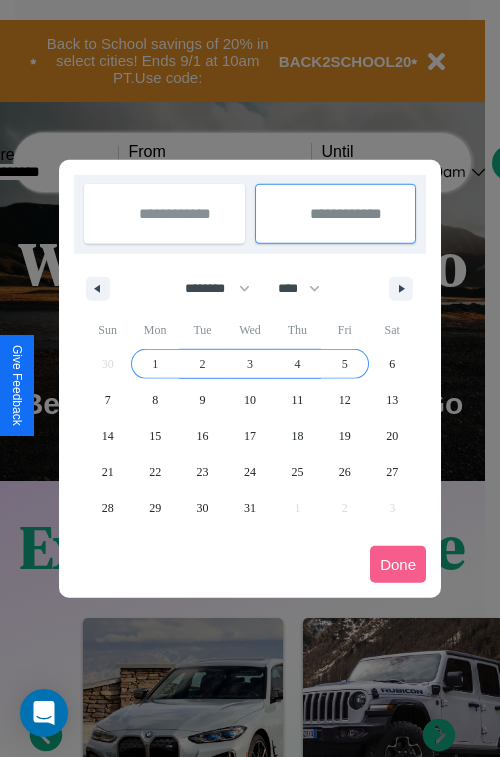 click on "5" at bounding box center [345, 364] 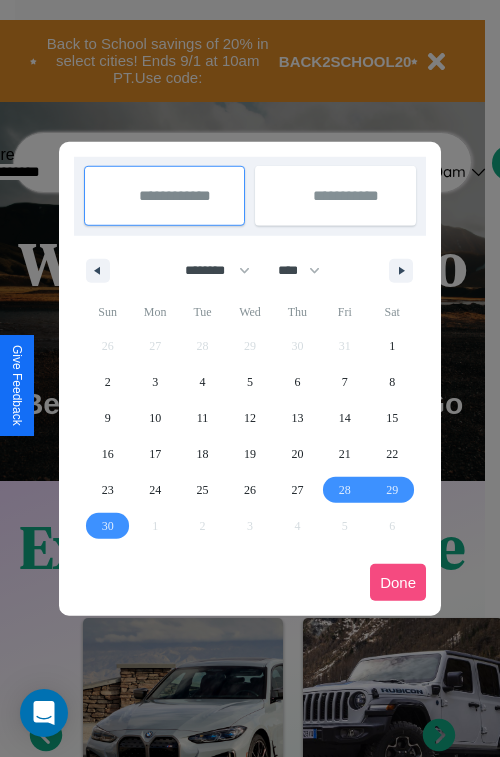 click on "Done" at bounding box center [398, 582] 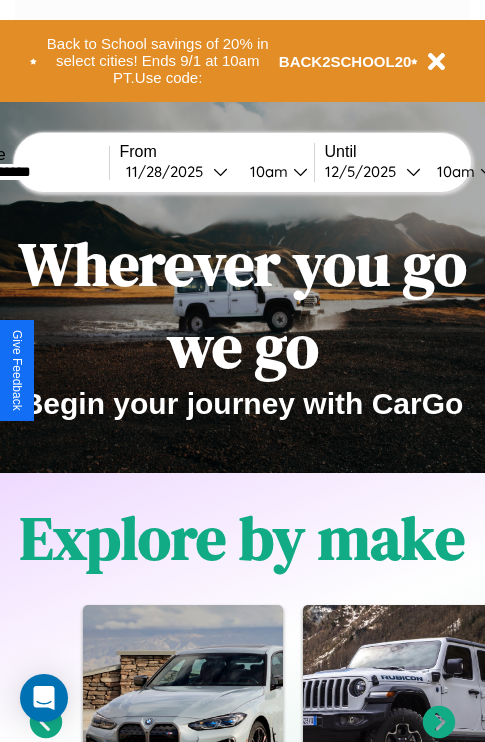 click on "10am" at bounding box center [266, 171] 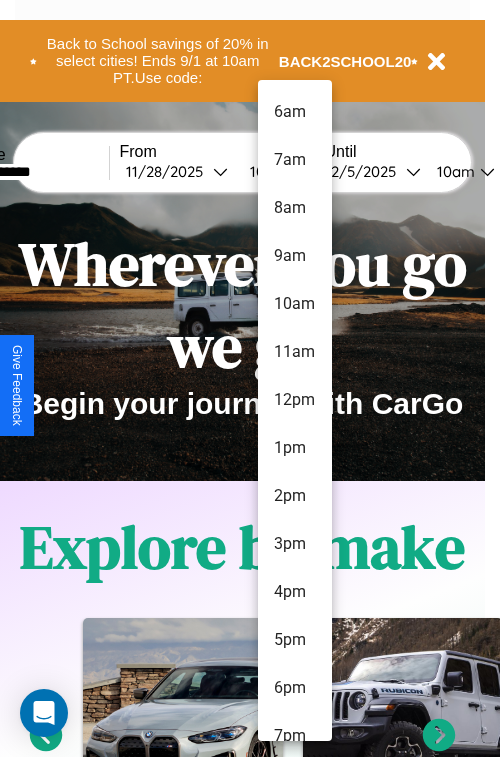 click on "2pm" at bounding box center [295, 496] 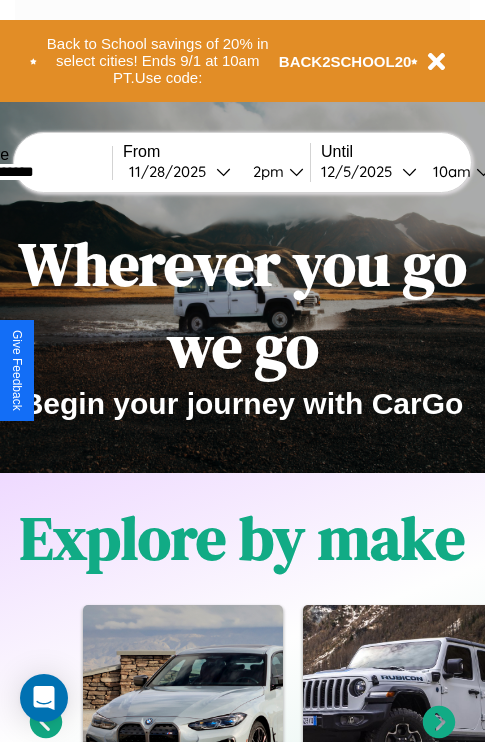 click on "10am" at bounding box center [449, 171] 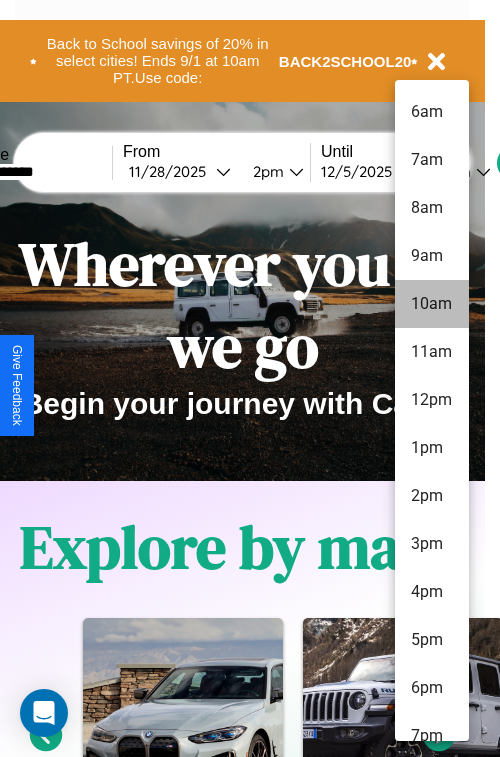click on "10am" at bounding box center (432, 304) 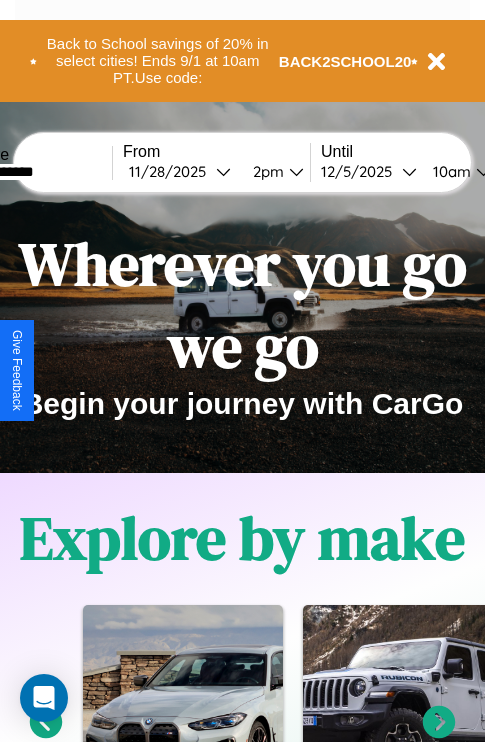 scroll, scrollTop: 0, scrollLeft: 74, axis: horizontal 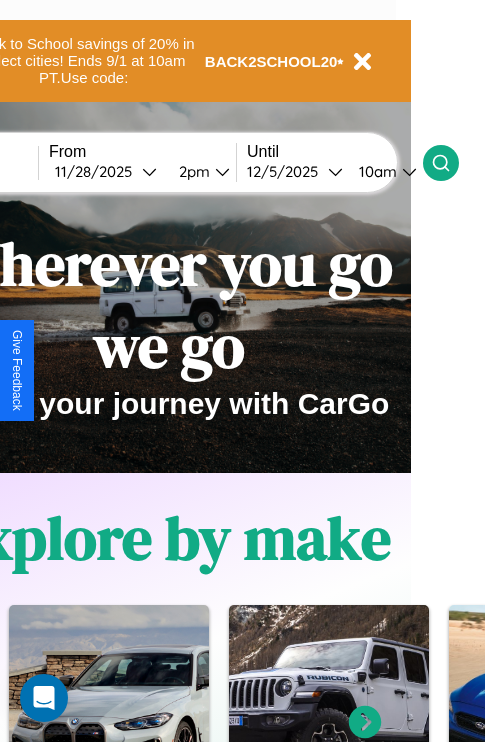 click 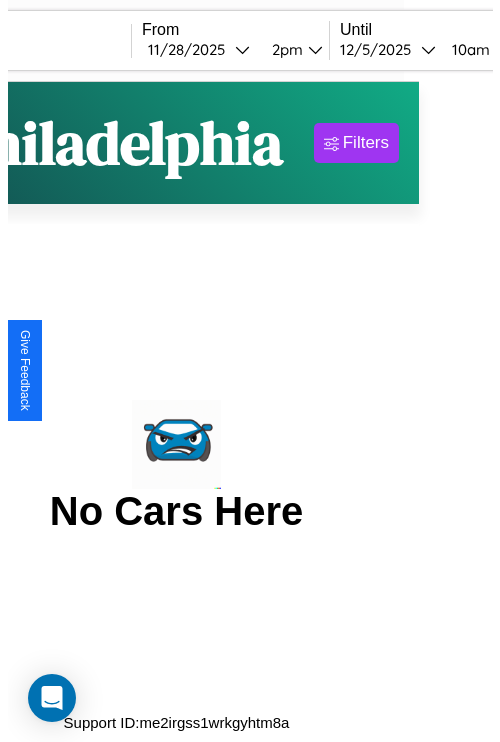 scroll, scrollTop: 0, scrollLeft: 0, axis: both 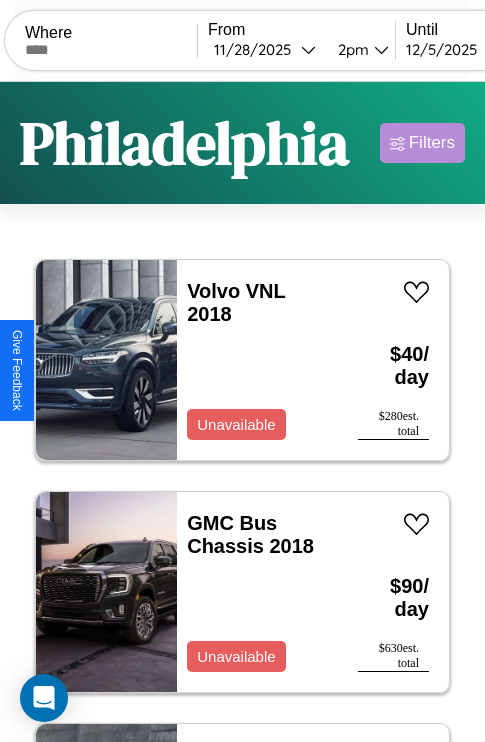 click on "Filters" at bounding box center [432, 143] 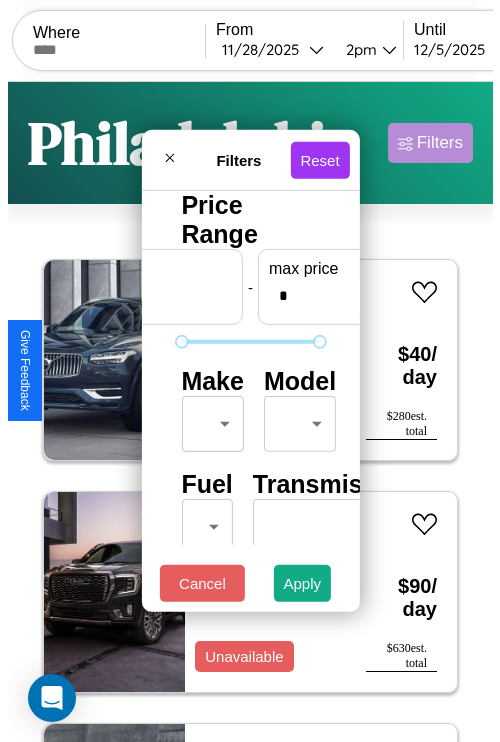 scroll, scrollTop: 0, scrollLeft: 124, axis: horizontal 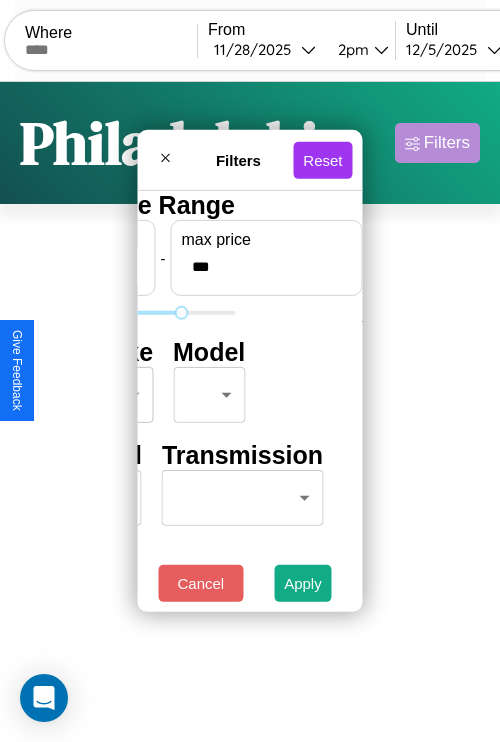 type on "***" 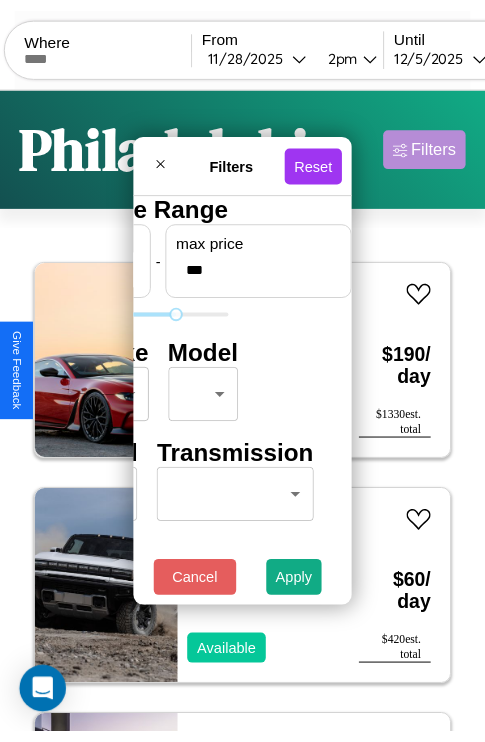 scroll, scrollTop: 0, scrollLeft: 0, axis: both 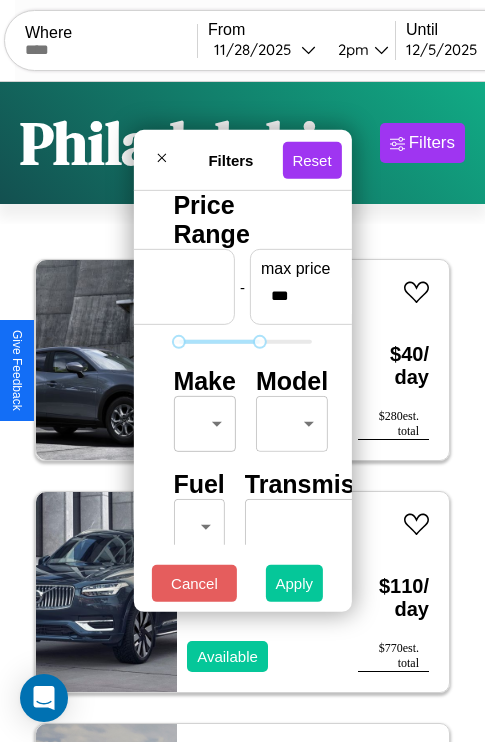 type on "**" 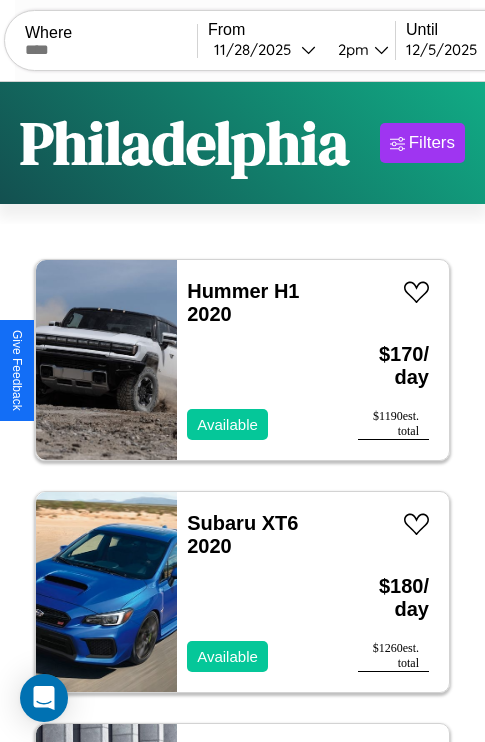 scroll, scrollTop: 94, scrollLeft: 0, axis: vertical 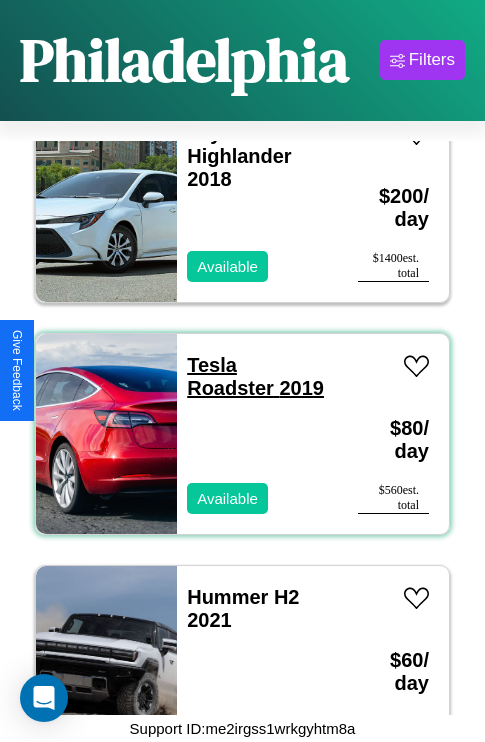 click on "Tesla   Roadster   2019" at bounding box center [255, 376] 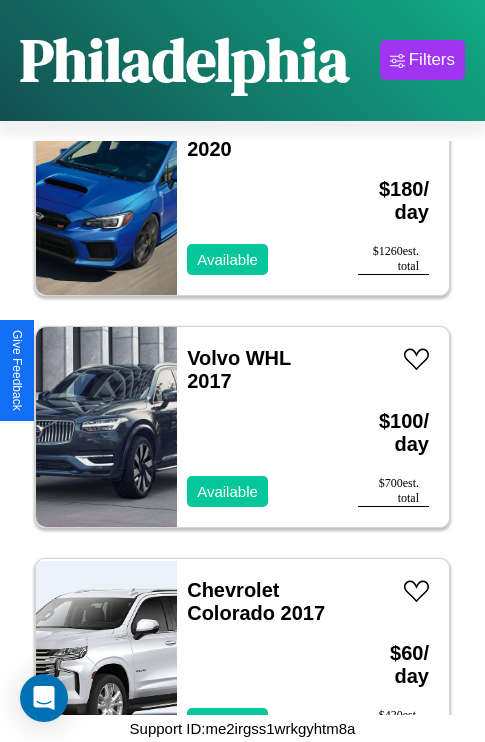 scroll, scrollTop: 307, scrollLeft: 0, axis: vertical 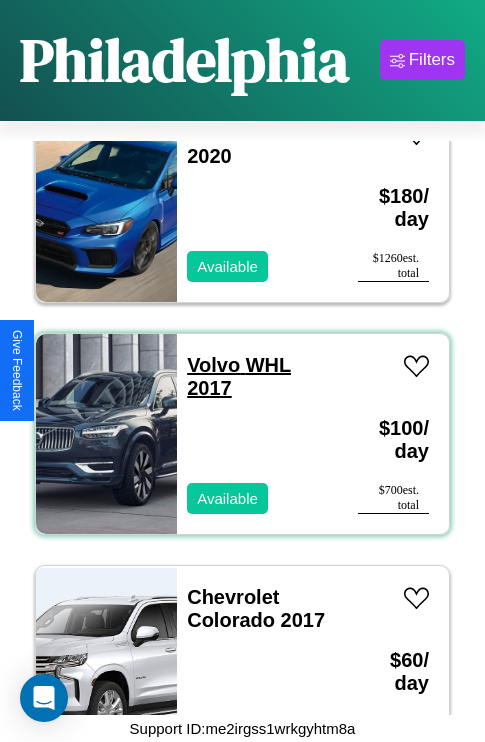 click on "Volvo   WHL   2017" at bounding box center (239, 376) 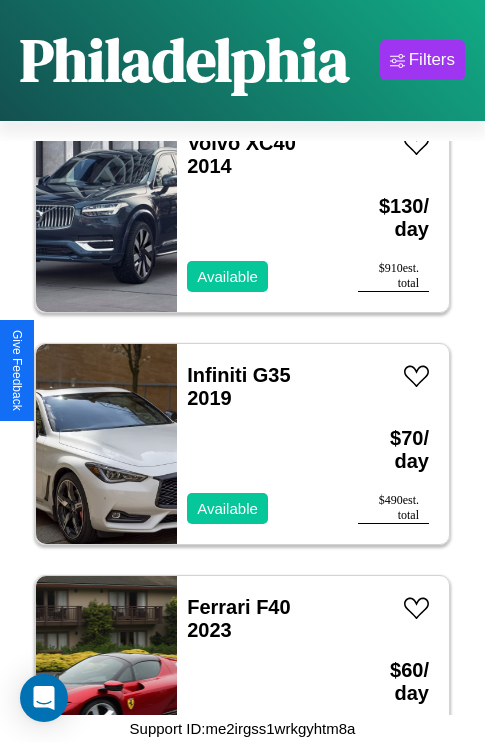 scroll, scrollTop: 9355, scrollLeft: 0, axis: vertical 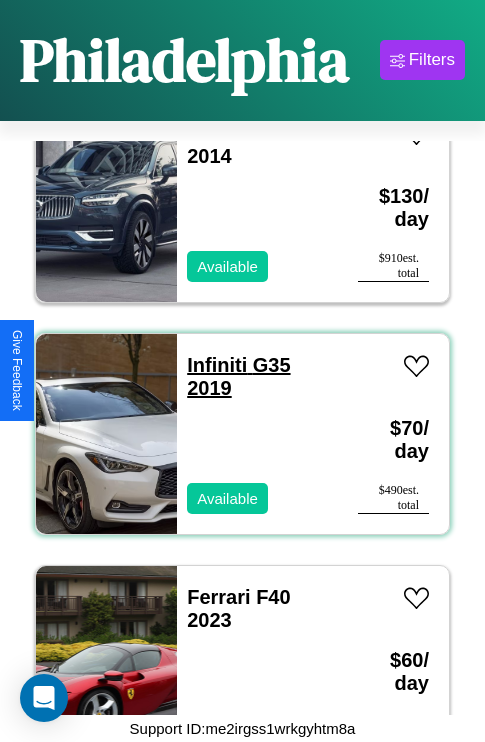 click on "Infiniti   G35   2019" at bounding box center (238, 376) 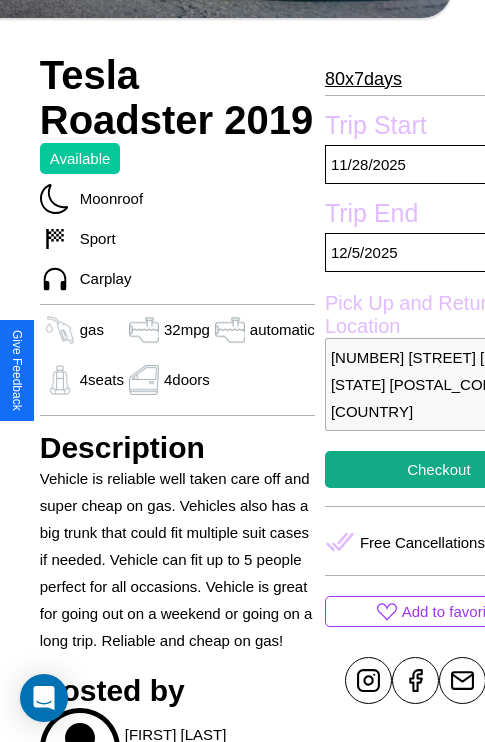 scroll, scrollTop: 646, scrollLeft: 64, axis: both 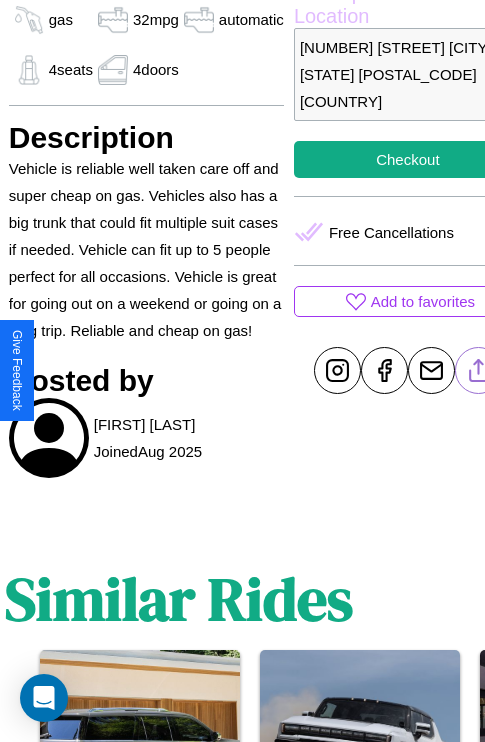 click 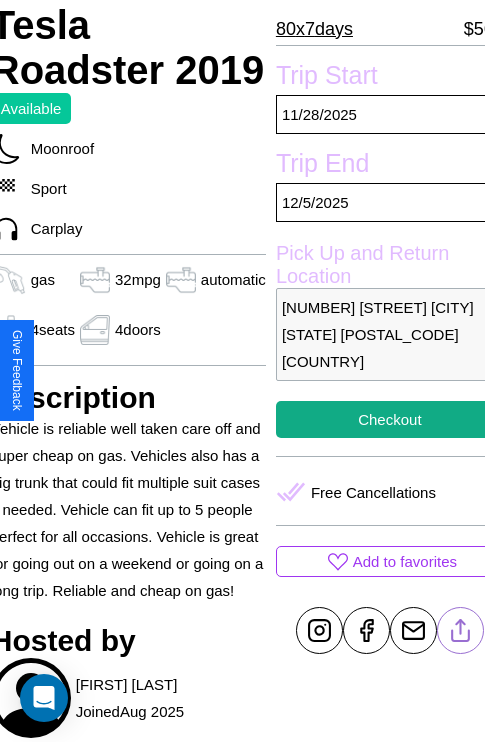 scroll, scrollTop: 350, scrollLeft: 84, axis: both 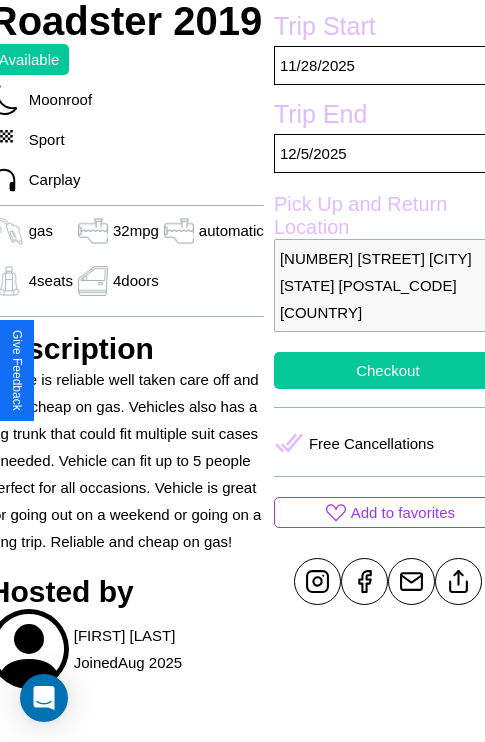 click on "Checkout" at bounding box center [388, 370] 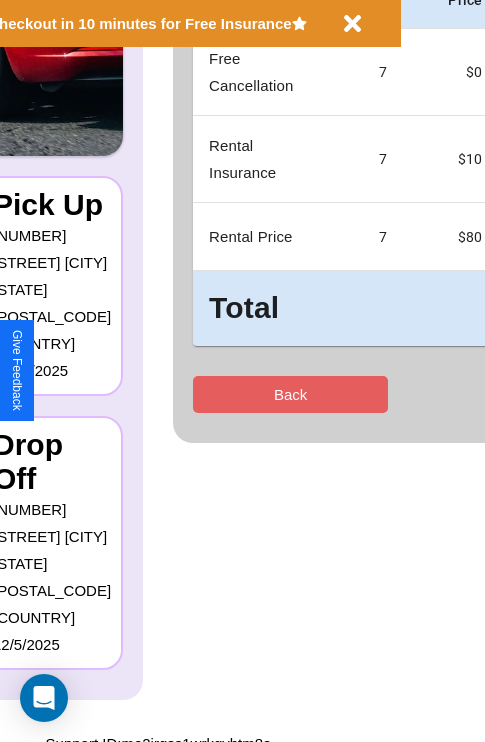 scroll, scrollTop: 0, scrollLeft: 0, axis: both 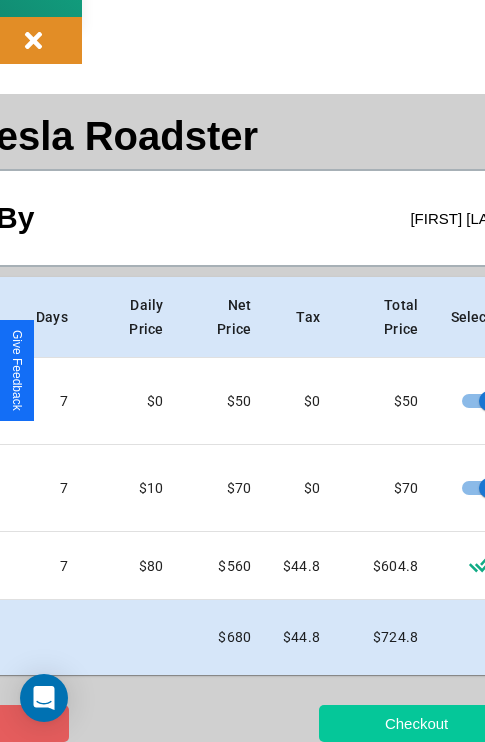 click on "Checkout" at bounding box center [416, 723] 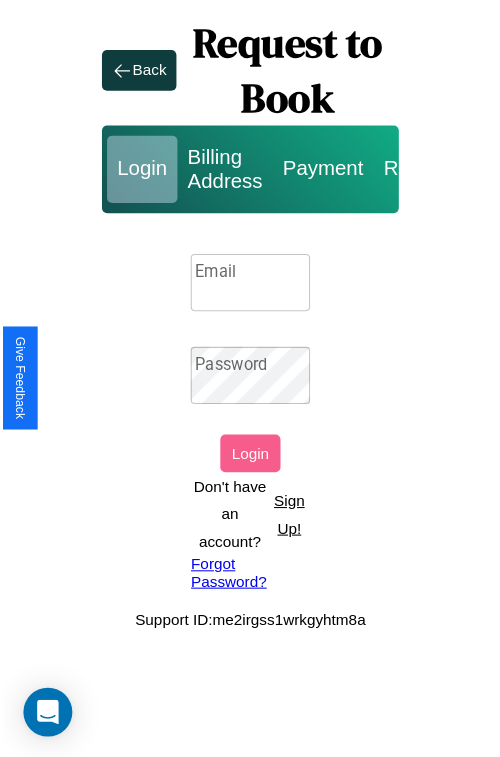scroll, scrollTop: 0, scrollLeft: 0, axis: both 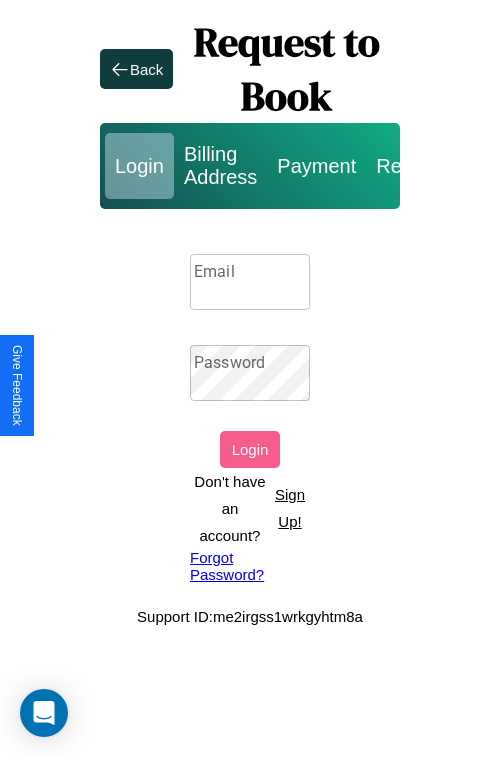 click on "Email" at bounding box center [250, 282] 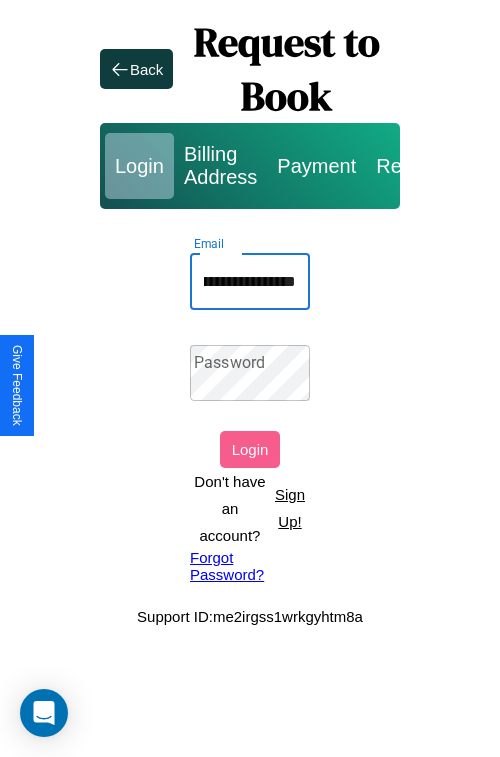 scroll, scrollTop: 0, scrollLeft: 85, axis: horizontal 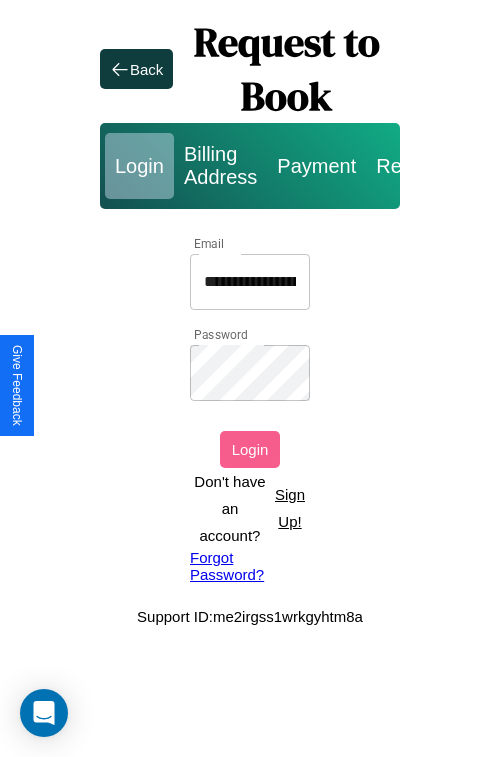 click on "Login" at bounding box center [250, 449] 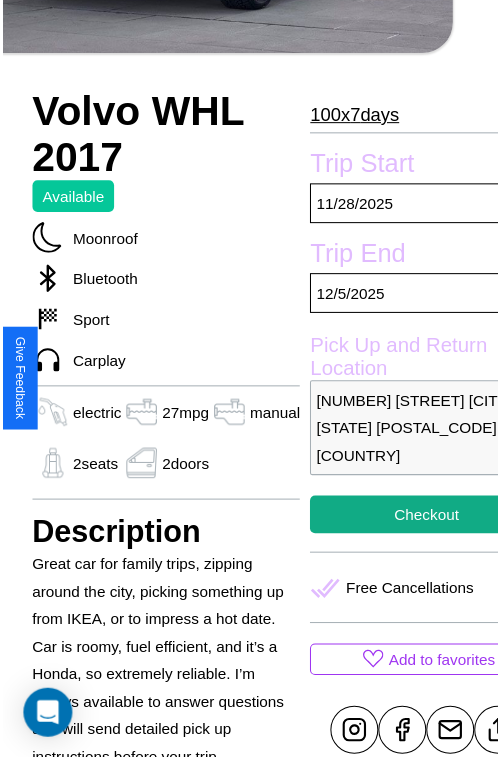 scroll, scrollTop: 607, scrollLeft: 80, axis: both 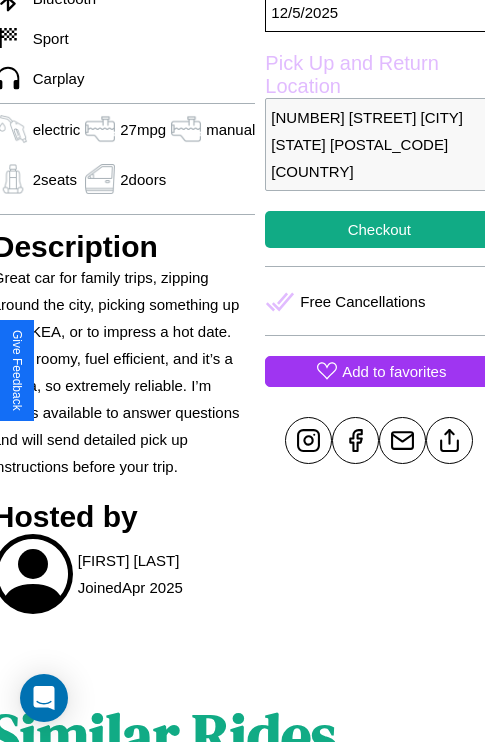 click on "Add to favorites" at bounding box center [394, 371] 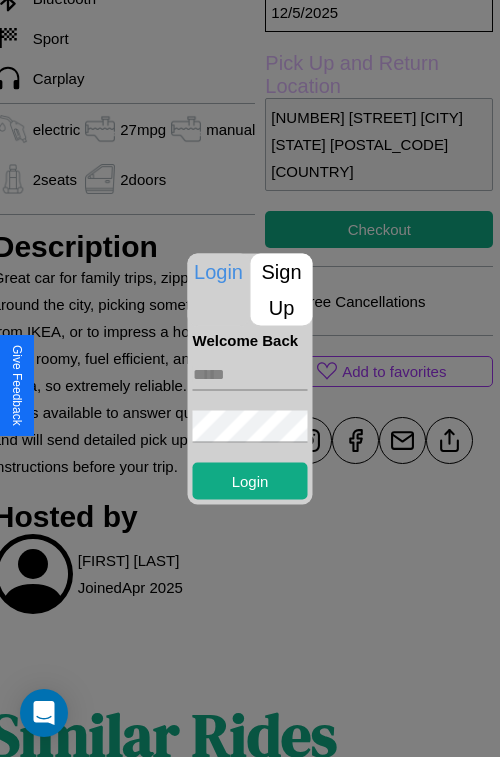 click on "Sign Up" at bounding box center (282, 289) 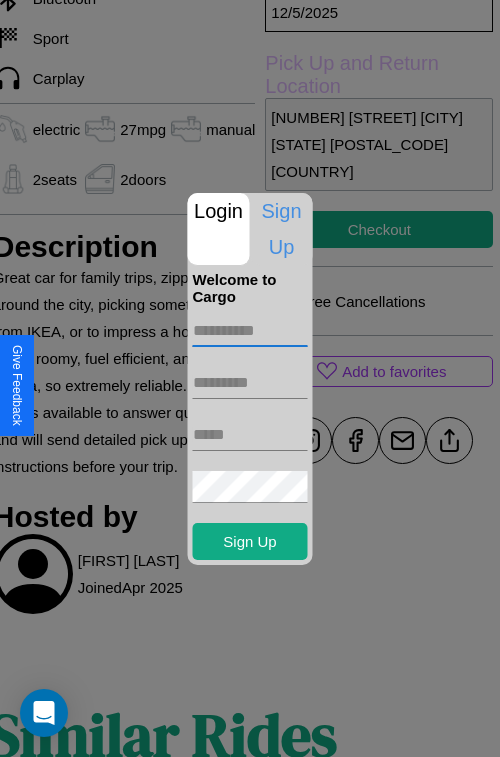 click at bounding box center (250, 331) 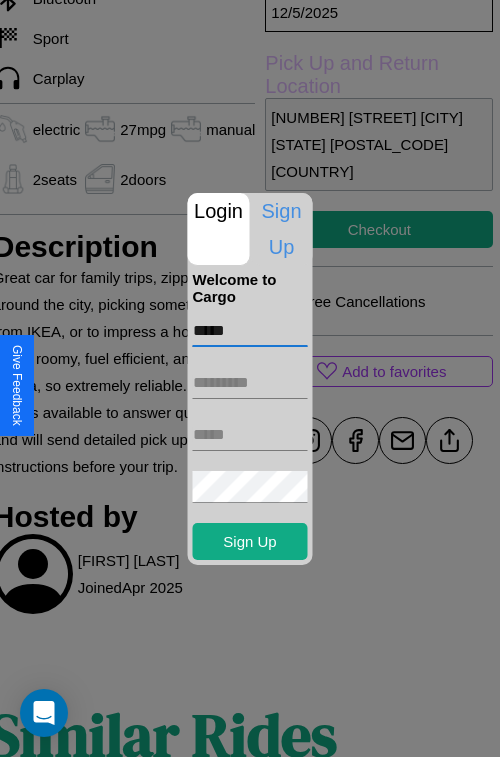 type on "*****" 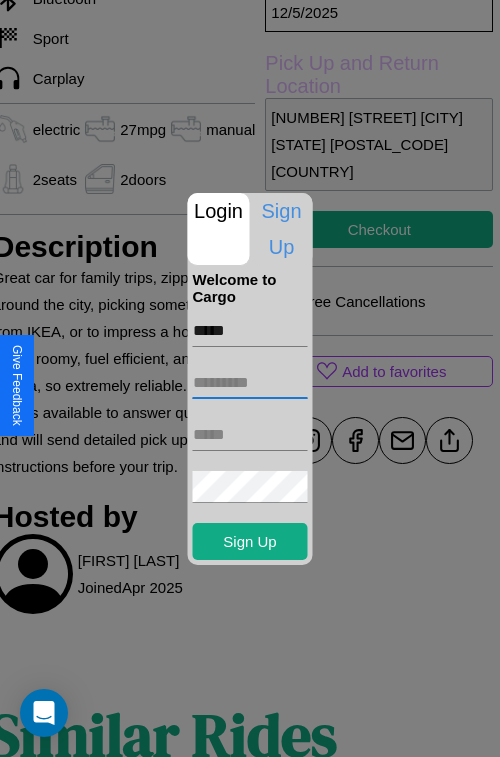 click at bounding box center [250, 383] 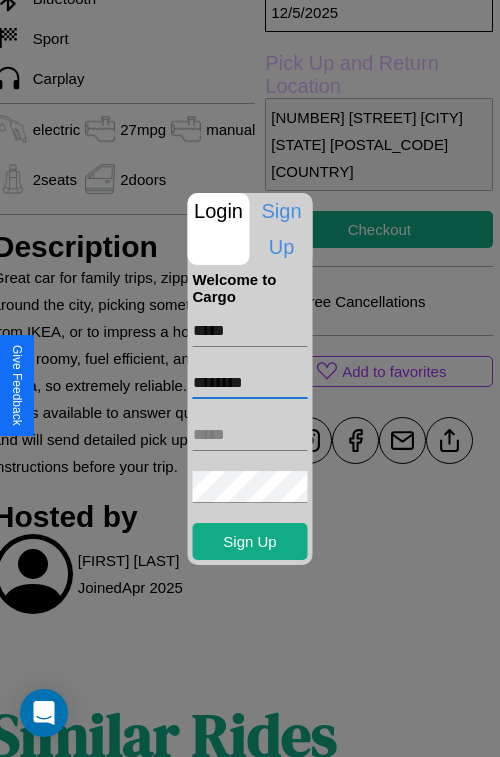 type on "********" 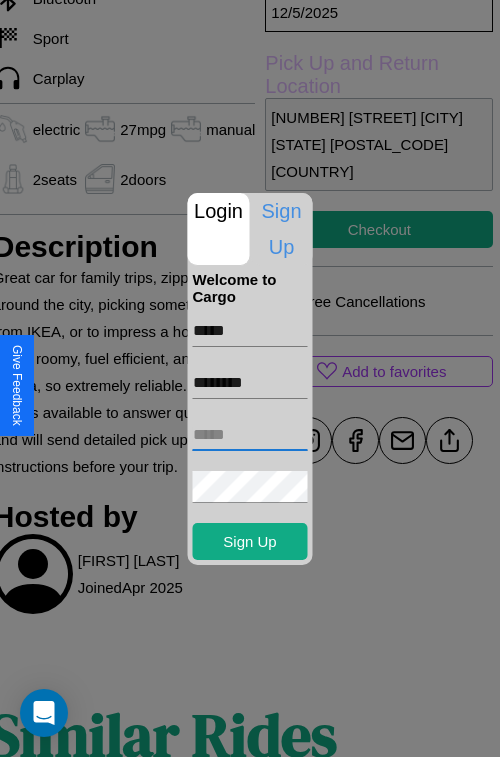 click at bounding box center (250, 435) 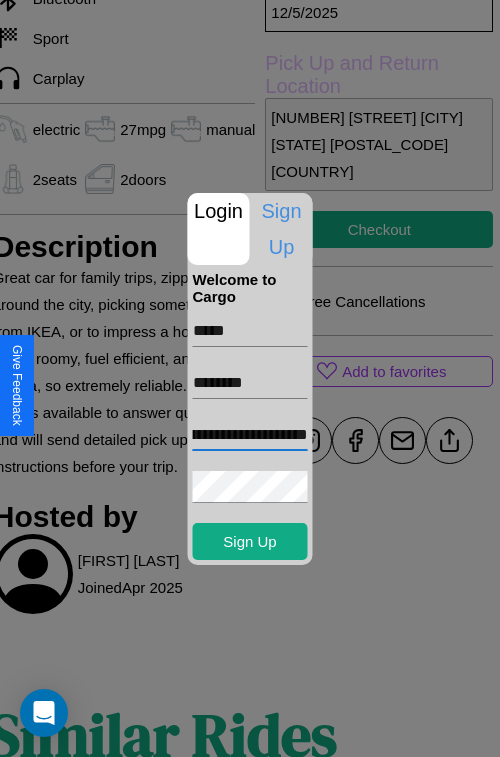 scroll, scrollTop: 0, scrollLeft: 89, axis: horizontal 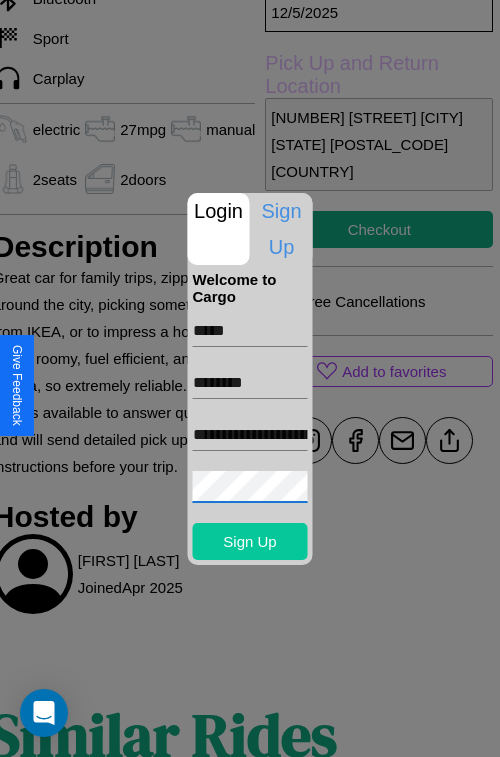 click on "Sign Up" at bounding box center (250, 541) 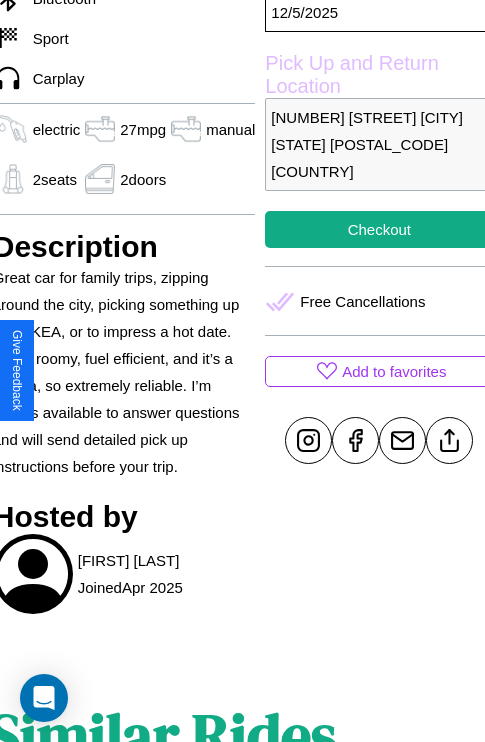 scroll, scrollTop: 607, scrollLeft: 80, axis: both 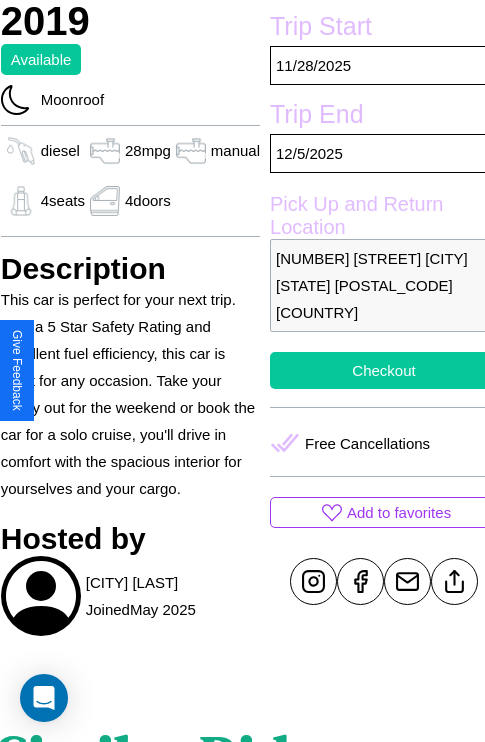 click on "Checkout" at bounding box center [384, 370] 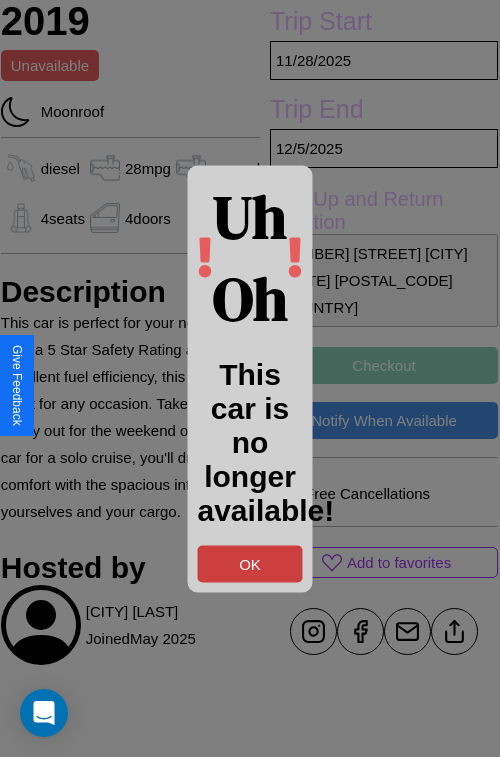 click on "OK" at bounding box center [250, 563] 